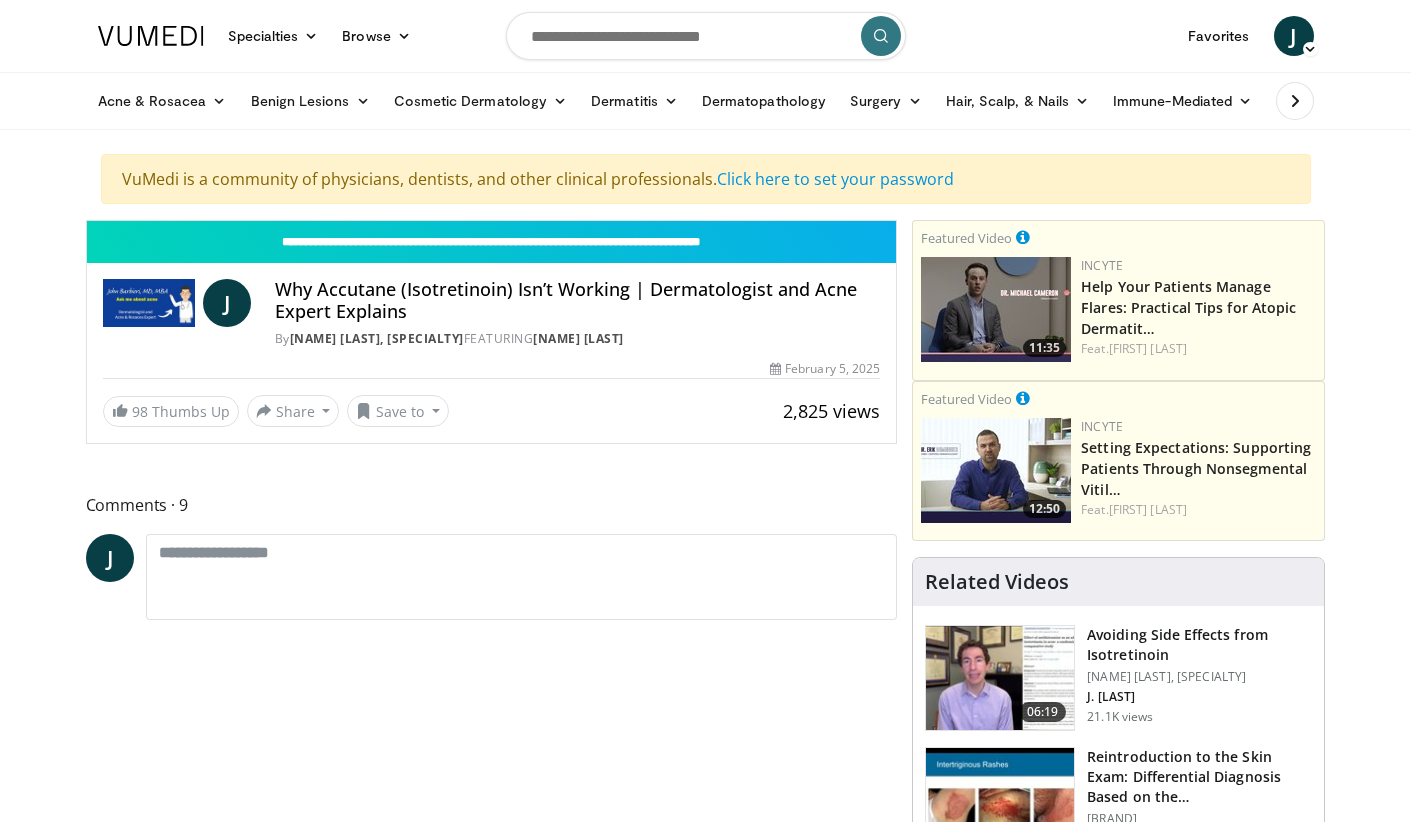 scroll, scrollTop: 0, scrollLeft: 0, axis: both 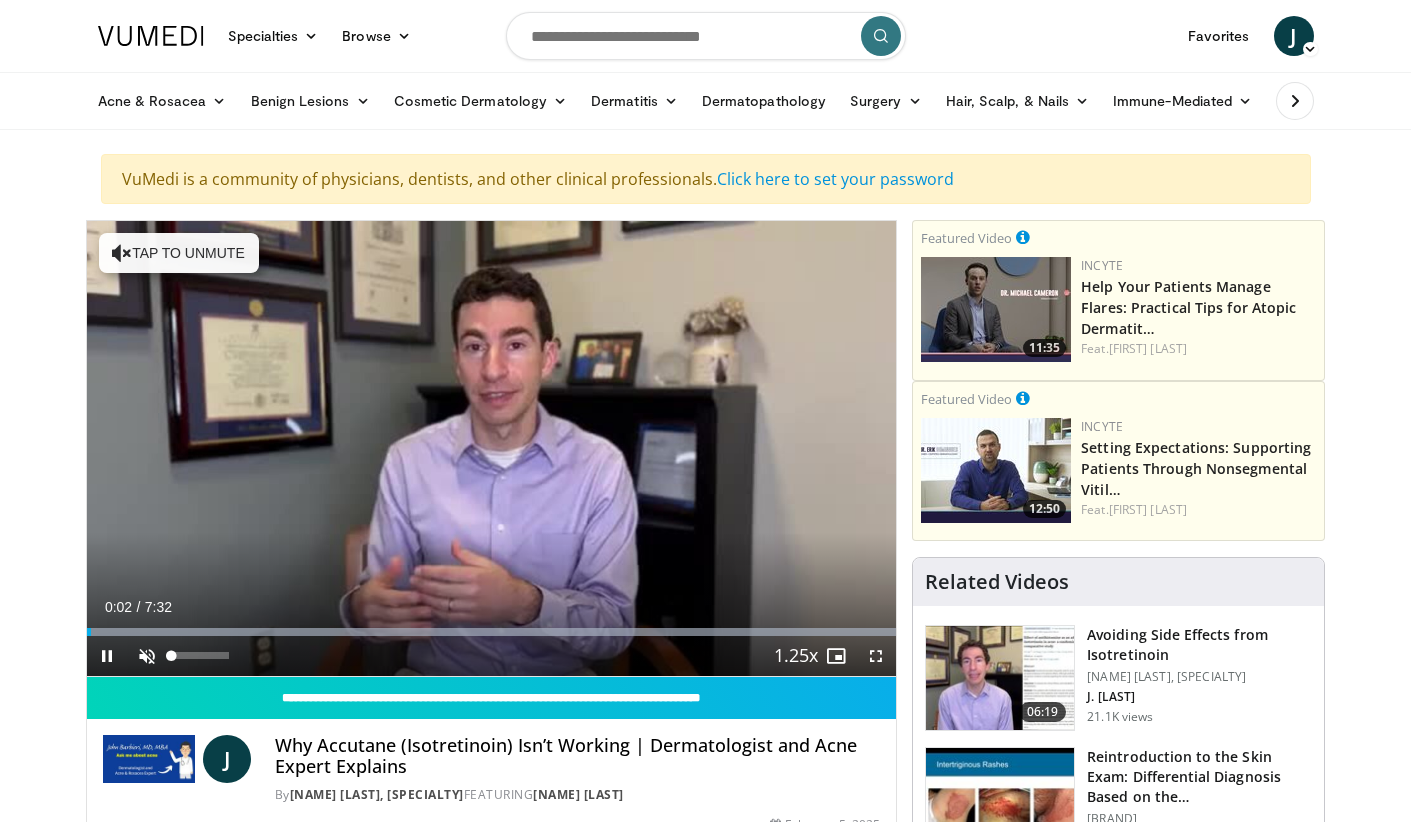 click at bounding box center (147, 656) 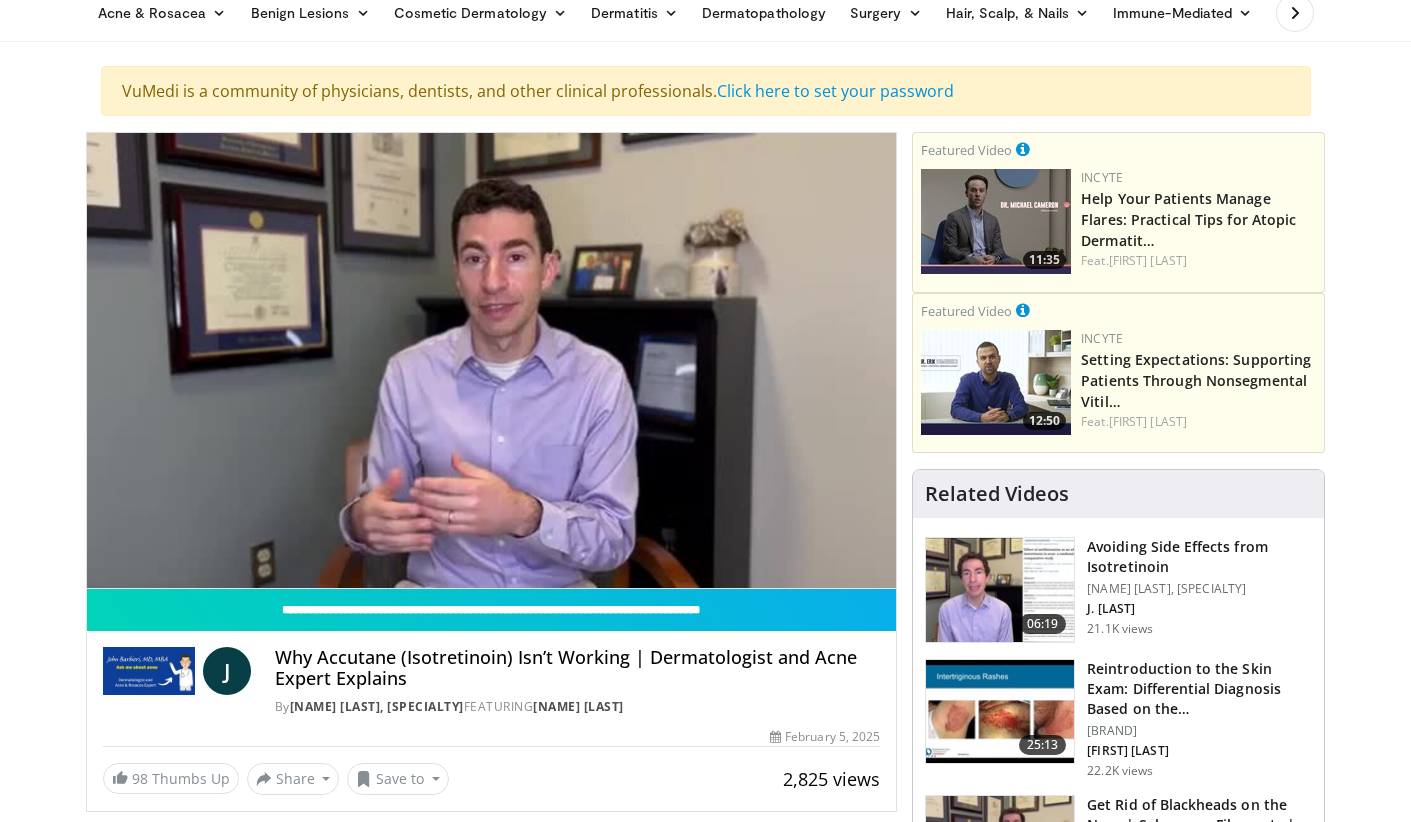 scroll, scrollTop: 87, scrollLeft: 0, axis: vertical 